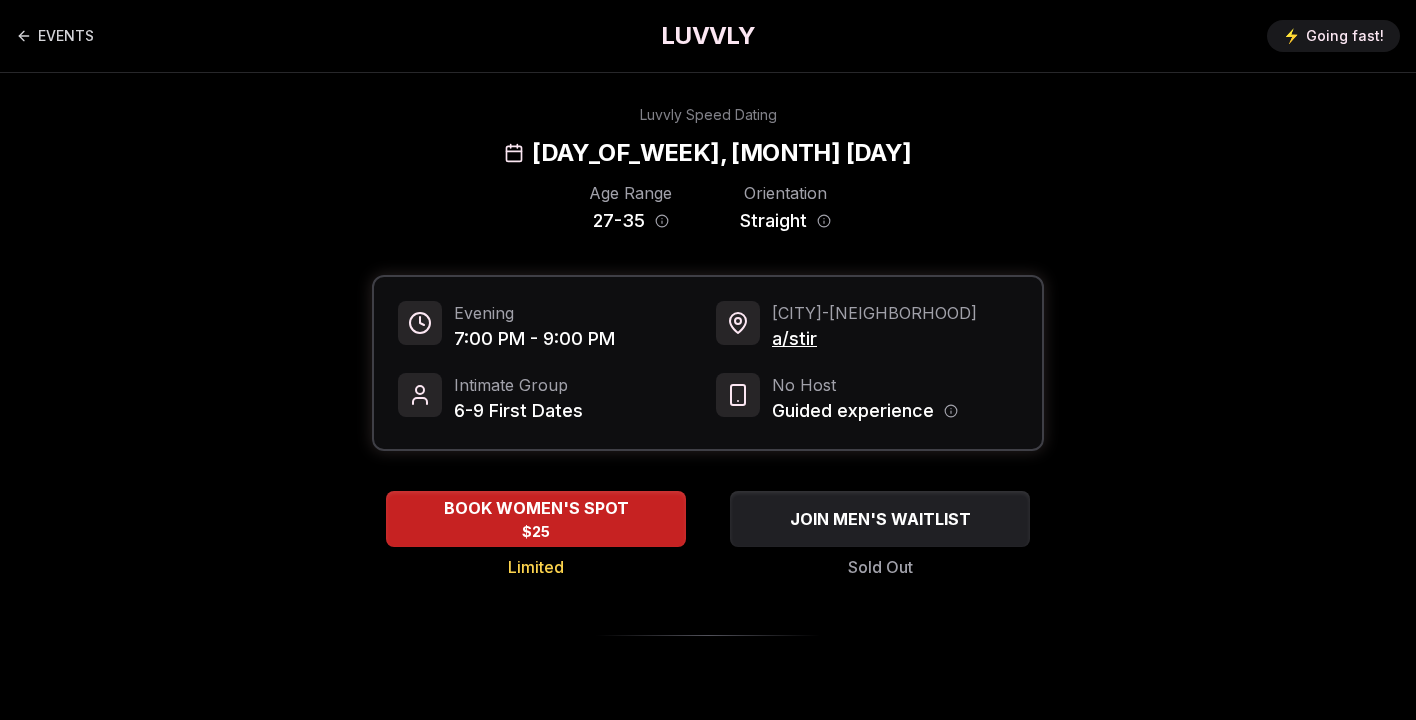 scroll, scrollTop: 0, scrollLeft: 0, axis: both 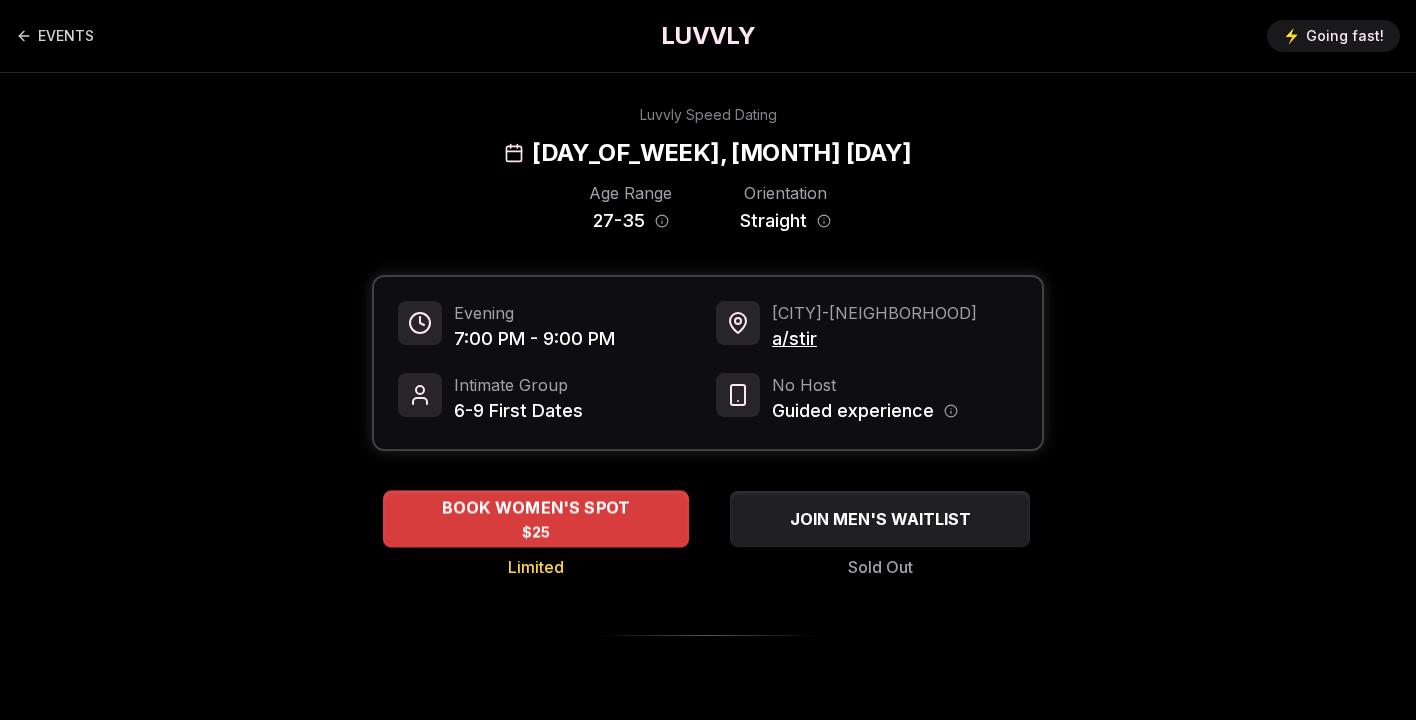 click on "BOOK WOMEN'S SPOT" at bounding box center [536, 508] 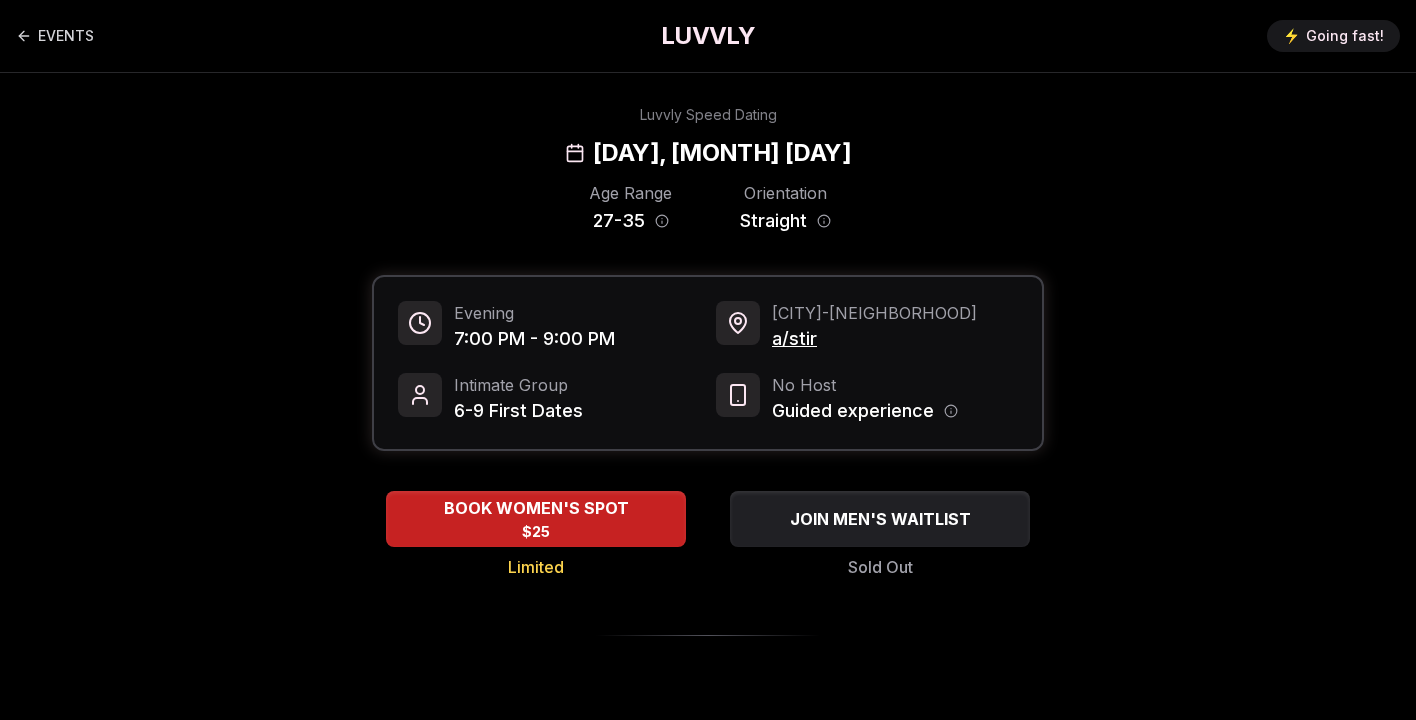 scroll, scrollTop: 0, scrollLeft: 0, axis: both 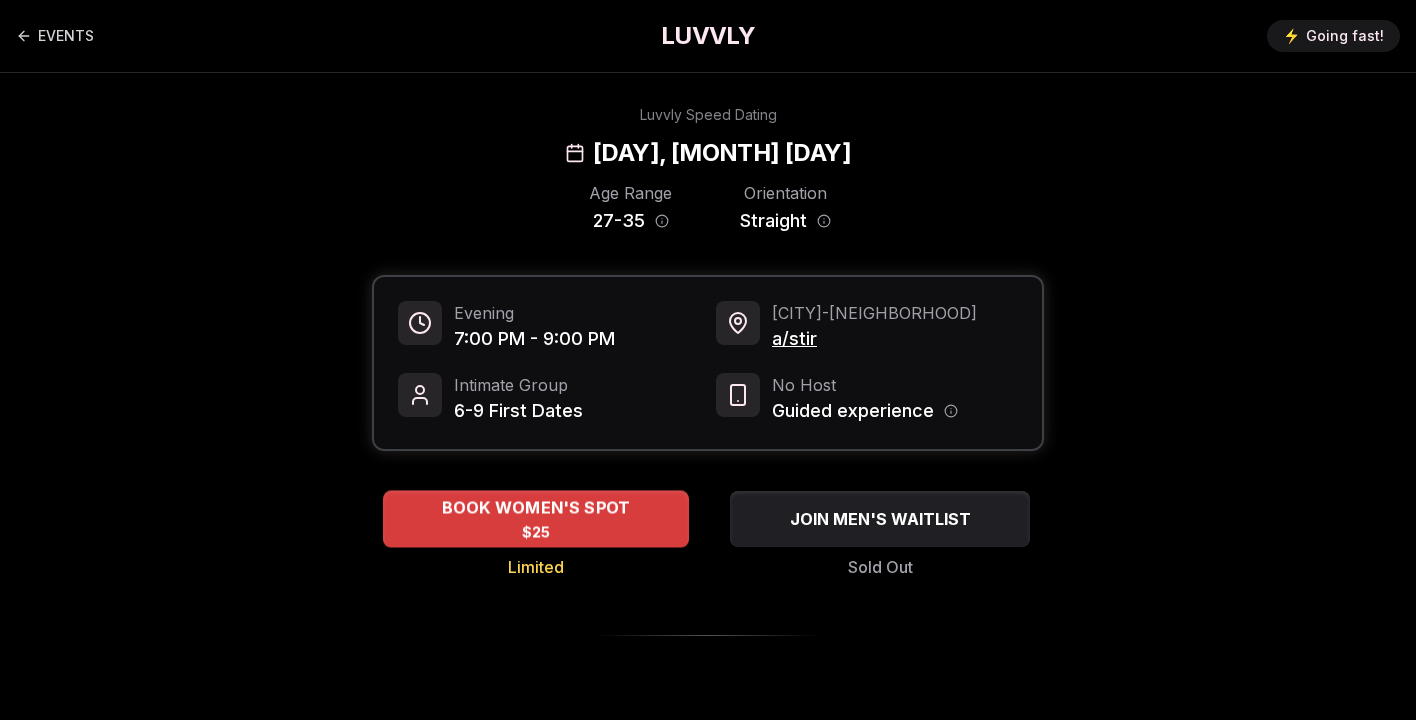 click on "BOOK WOMEN'S SPOT $25" at bounding box center (536, 518) 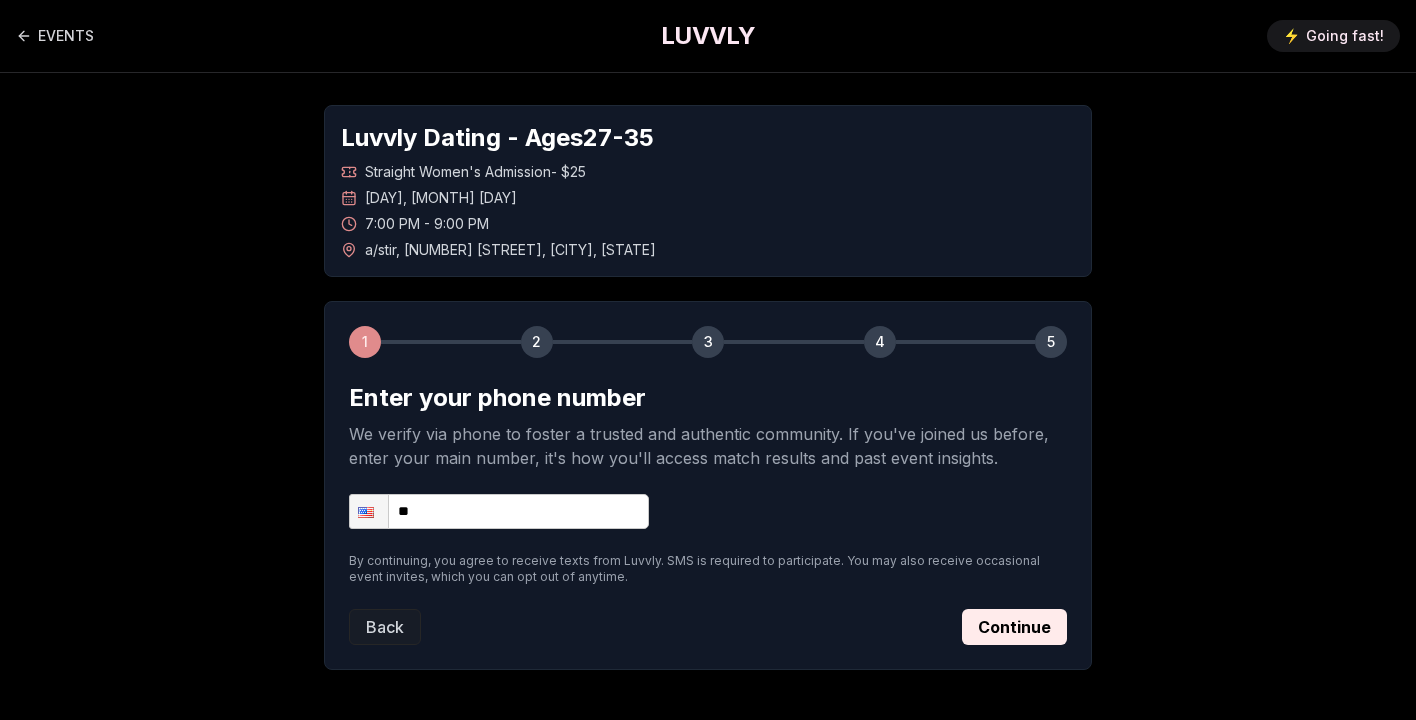 click on "**" at bounding box center (499, 511) 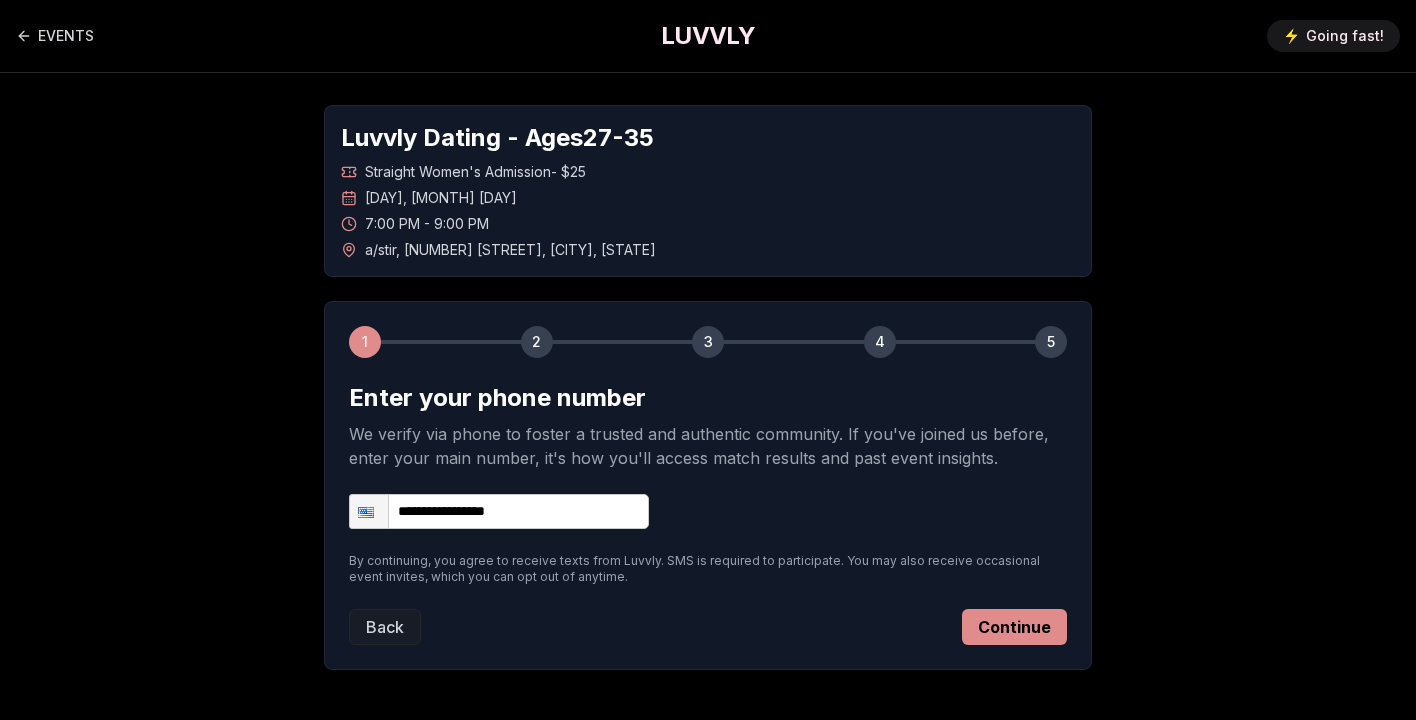 type on "**********" 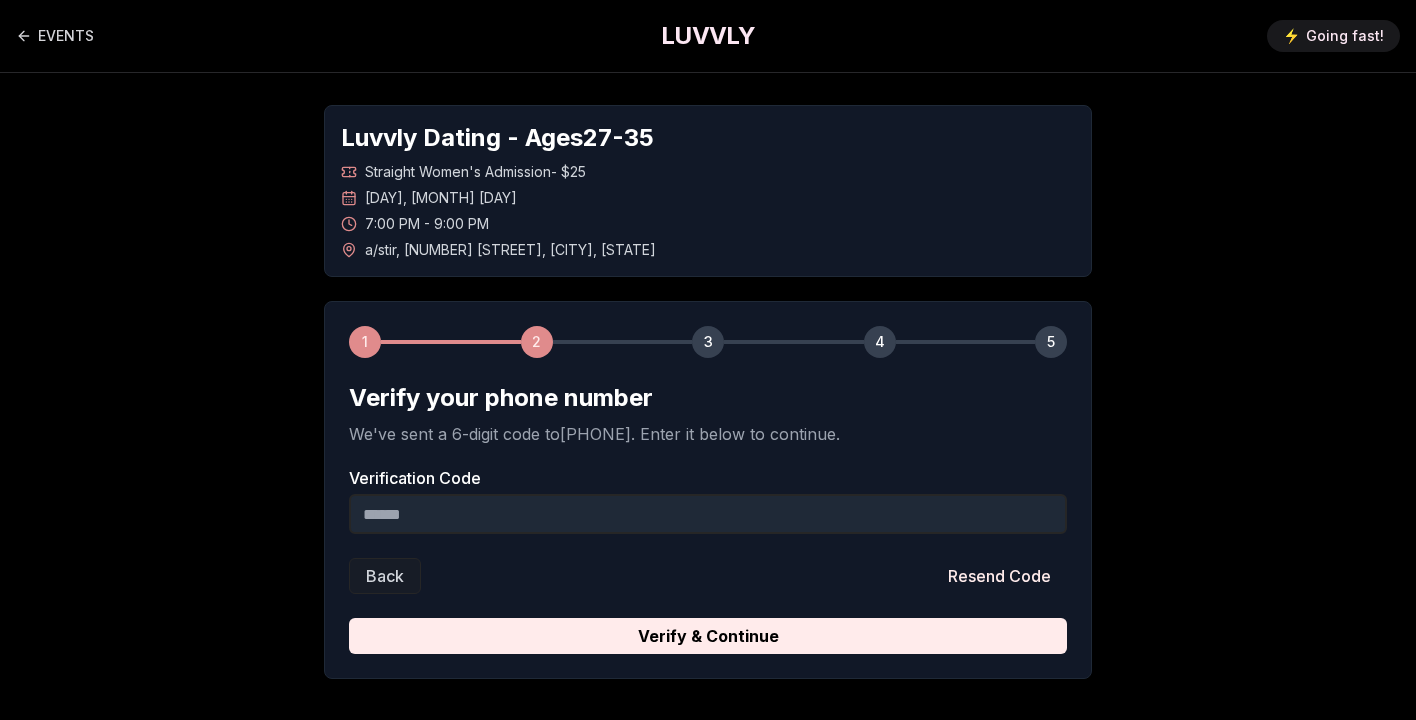 click on "Verification Code" at bounding box center (708, 514) 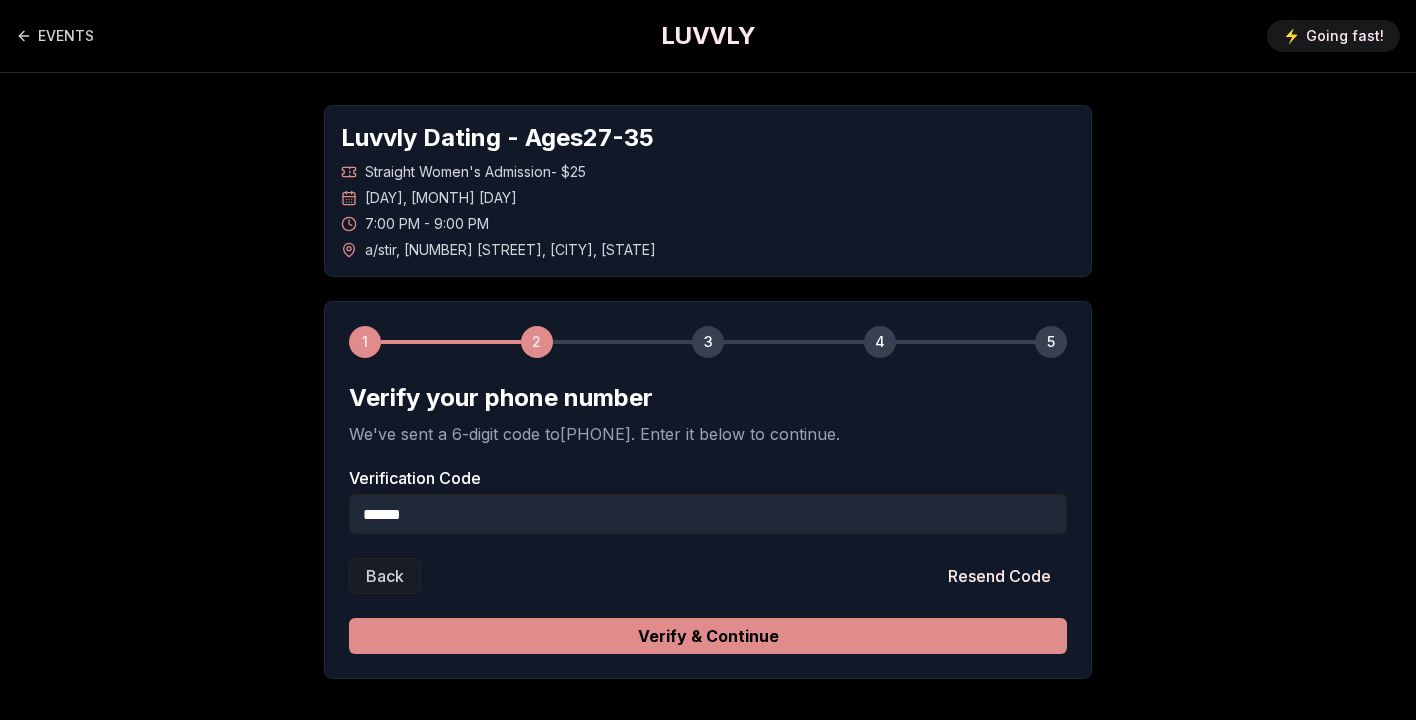 type on "******" 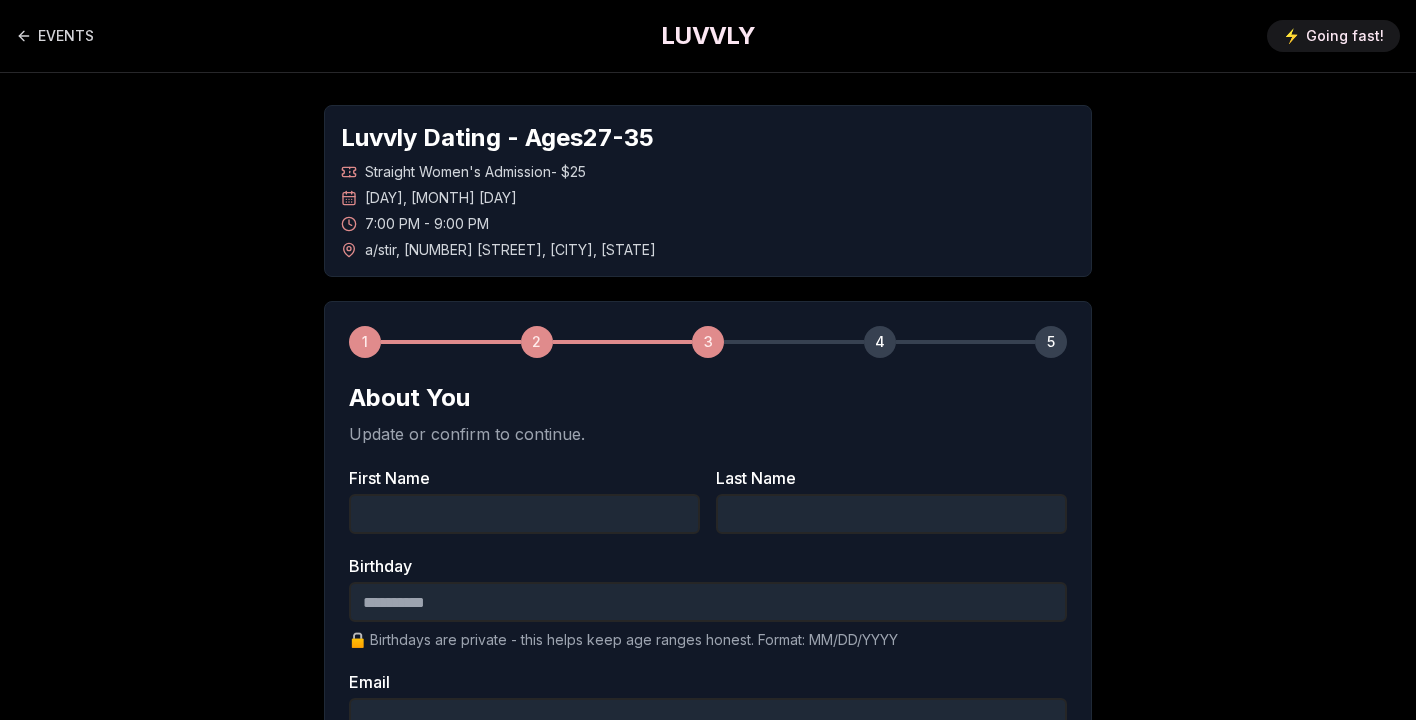 click on "First Name" at bounding box center (524, 514) 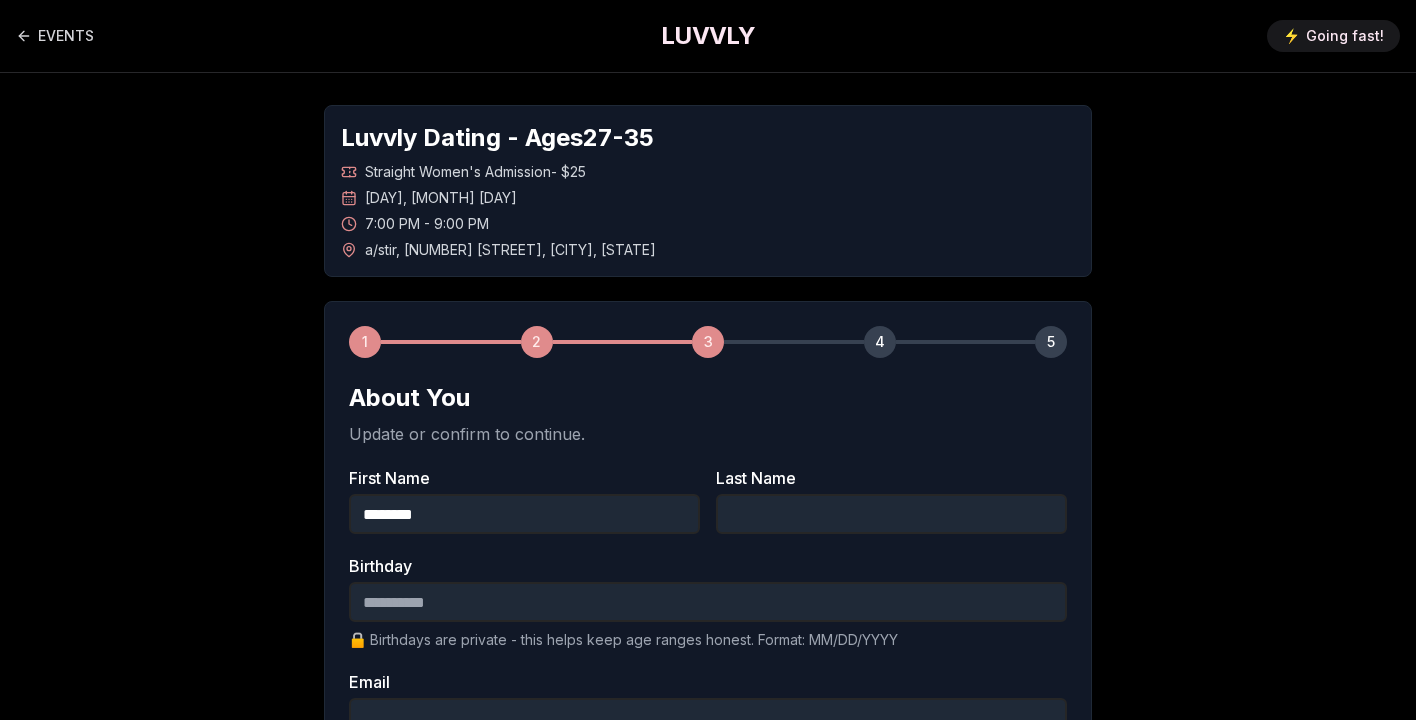 type on "********" 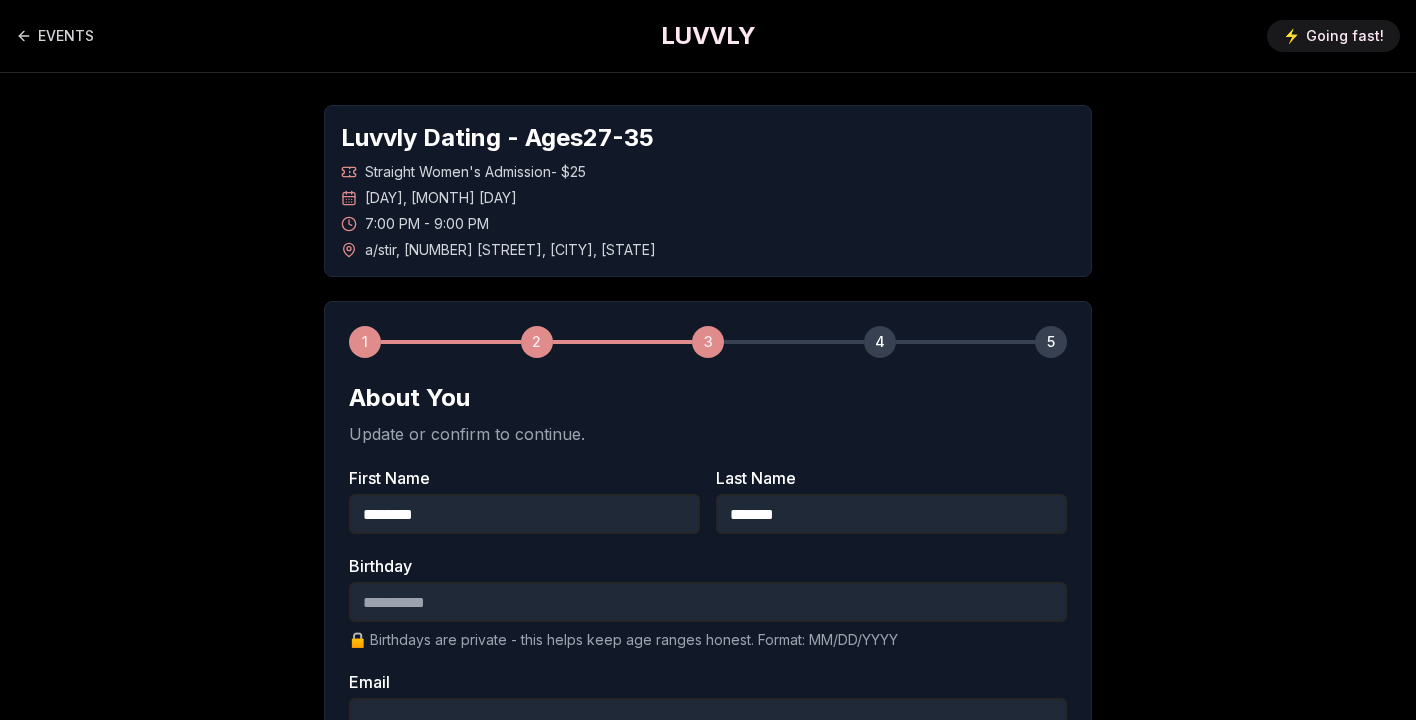 type on "*******" 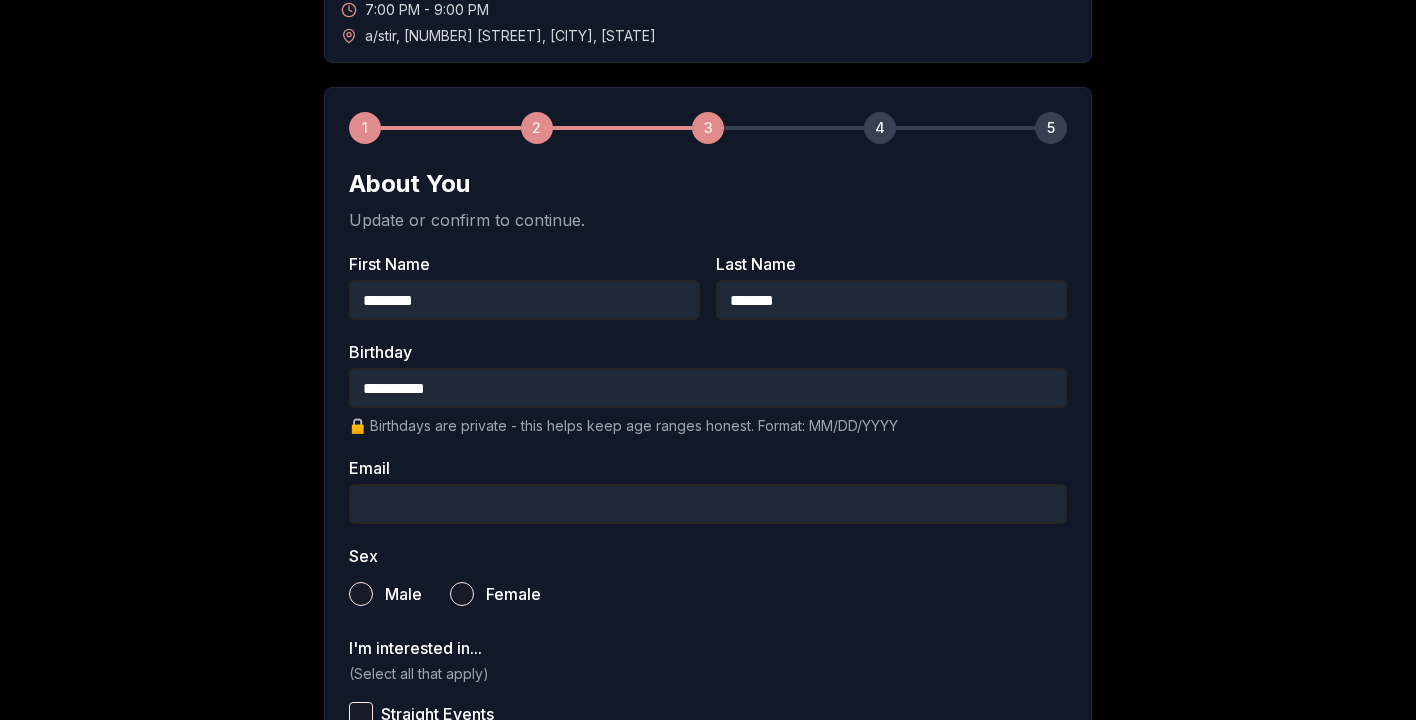 scroll, scrollTop: 234, scrollLeft: 0, axis: vertical 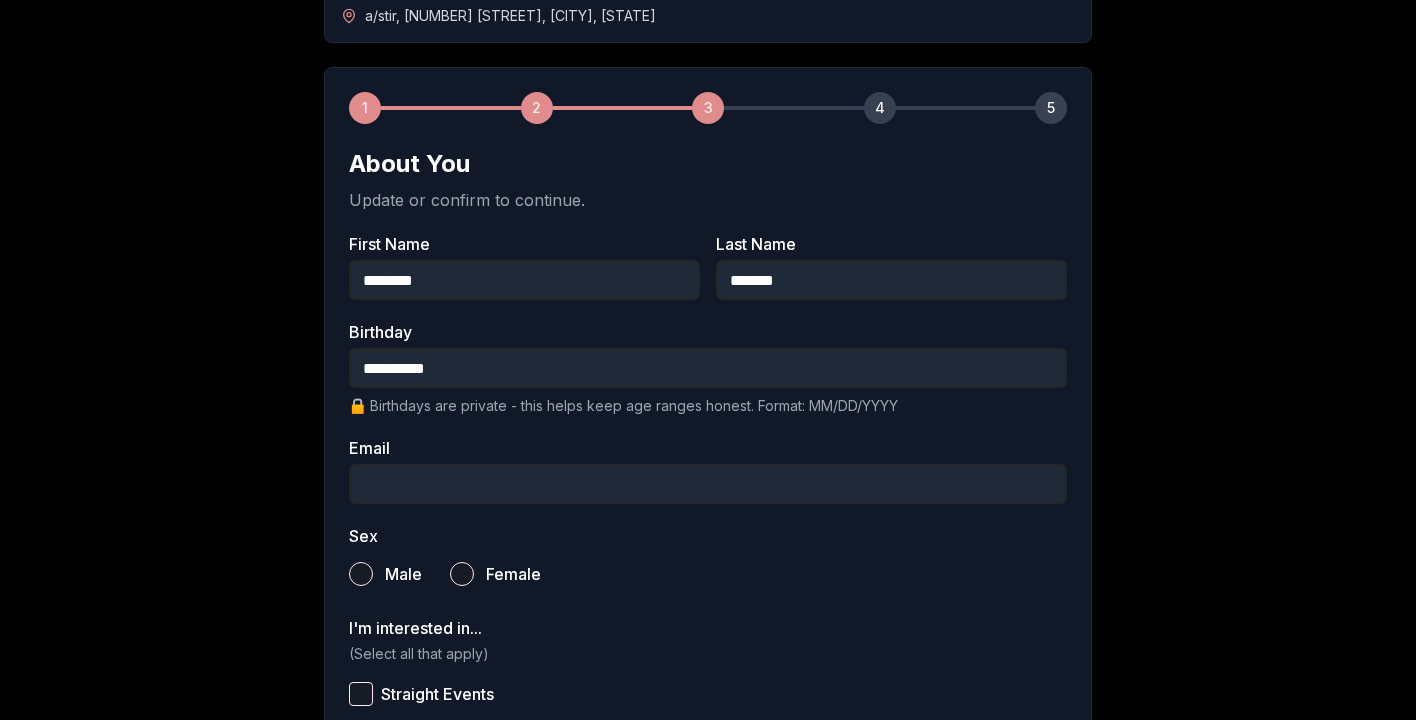 type on "**********" 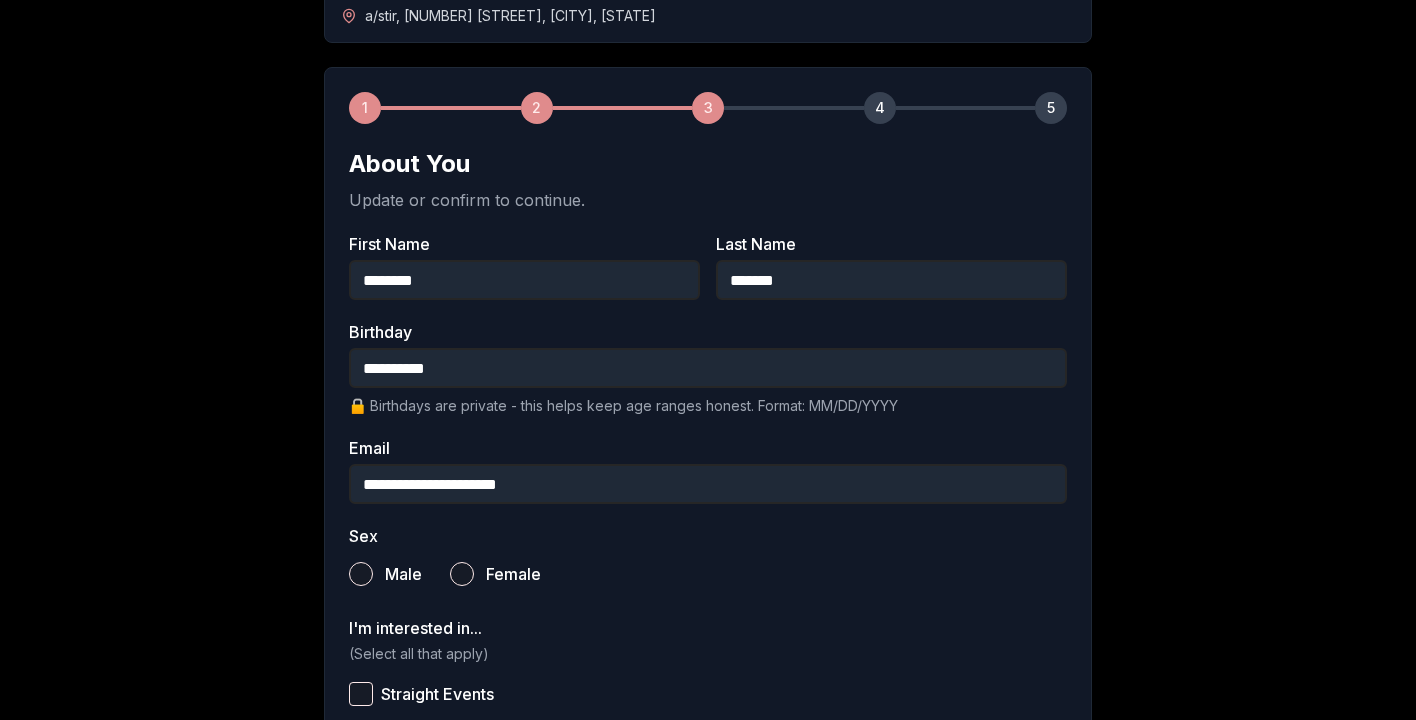 type on "**********" 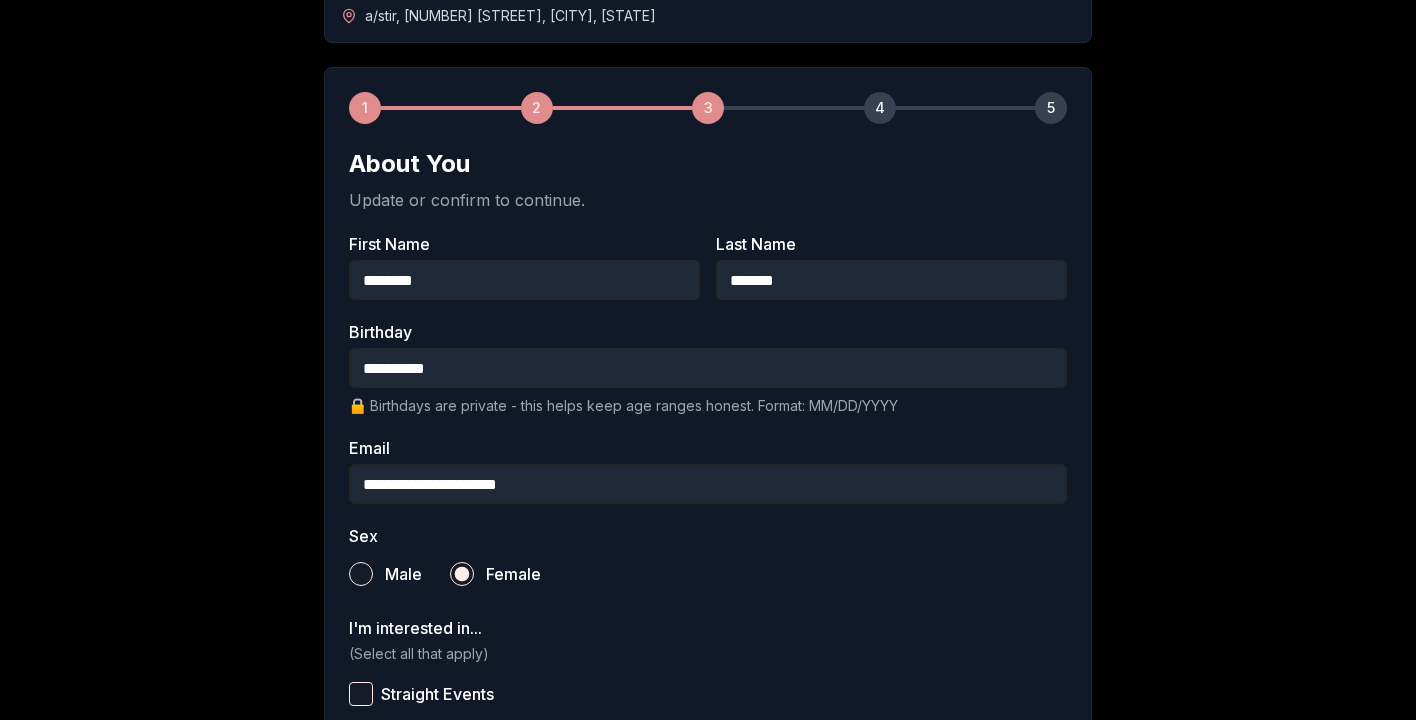 scroll, scrollTop: 484, scrollLeft: 0, axis: vertical 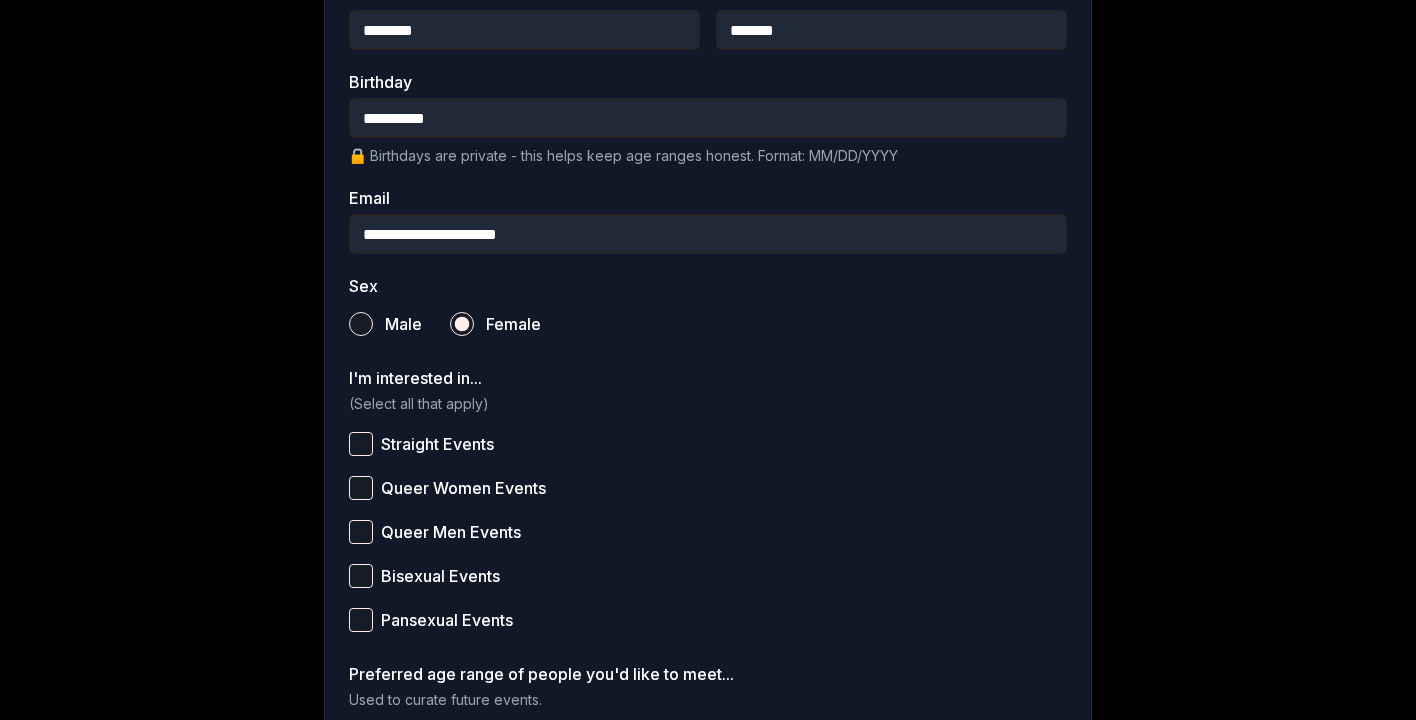 click on "Straight Events" at bounding box center [361, 444] 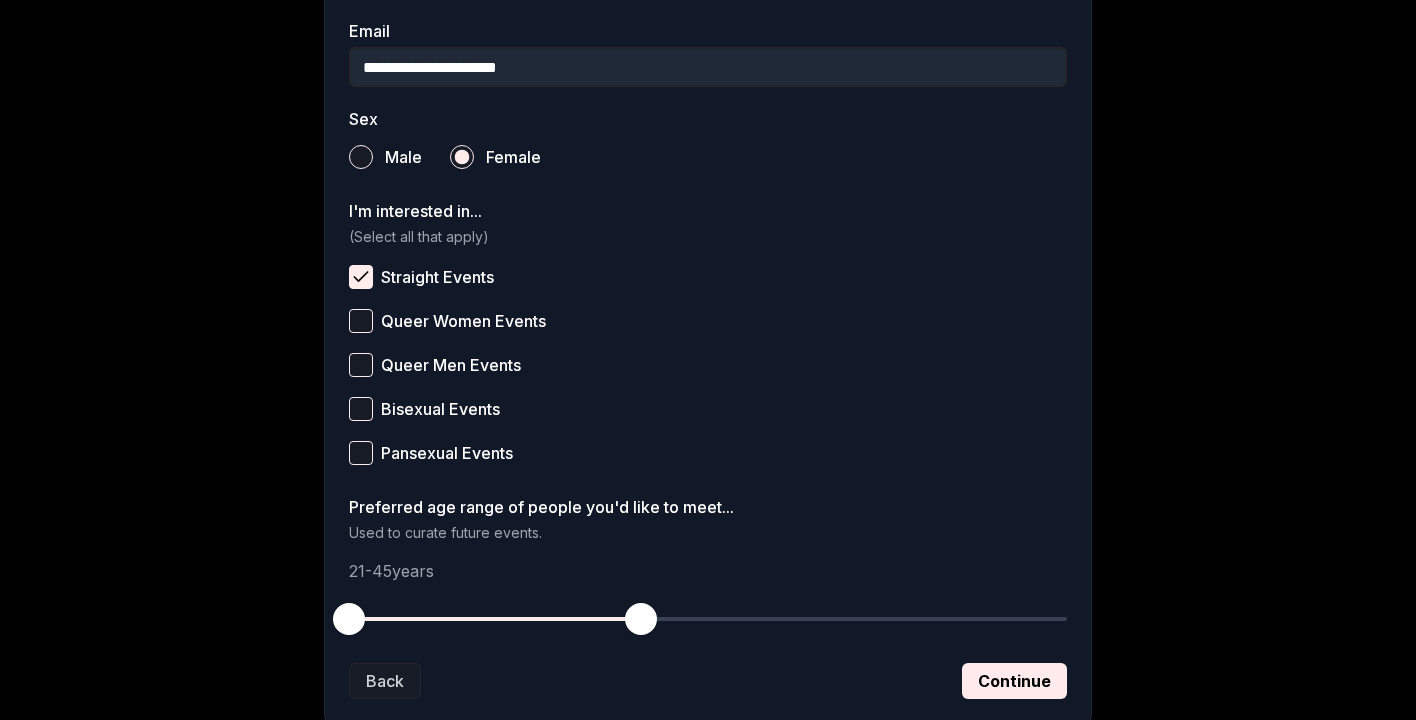 scroll, scrollTop: 660, scrollLeft: 0, axis: vertical 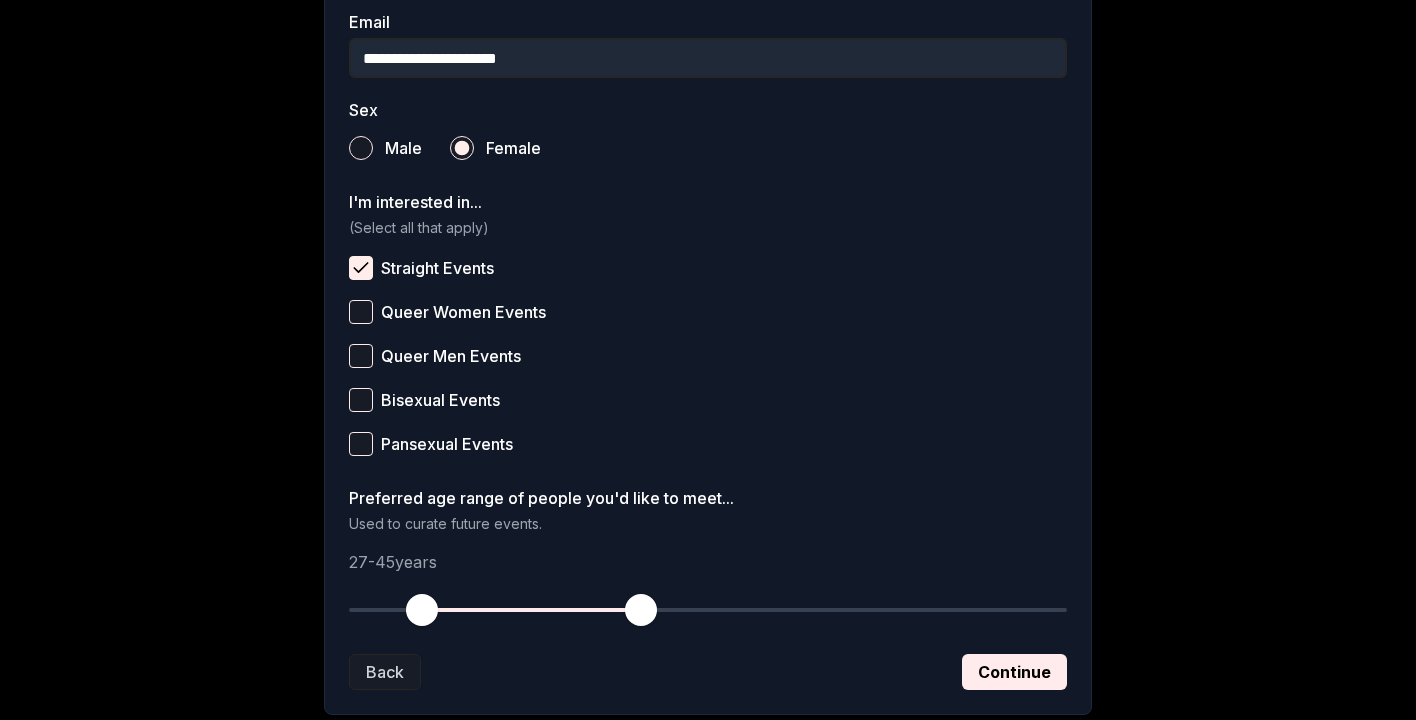 drag, startPoint x: 352, startPoint y: 611, endPoint x: 425, endPoint y: 613, distance: 73.02739 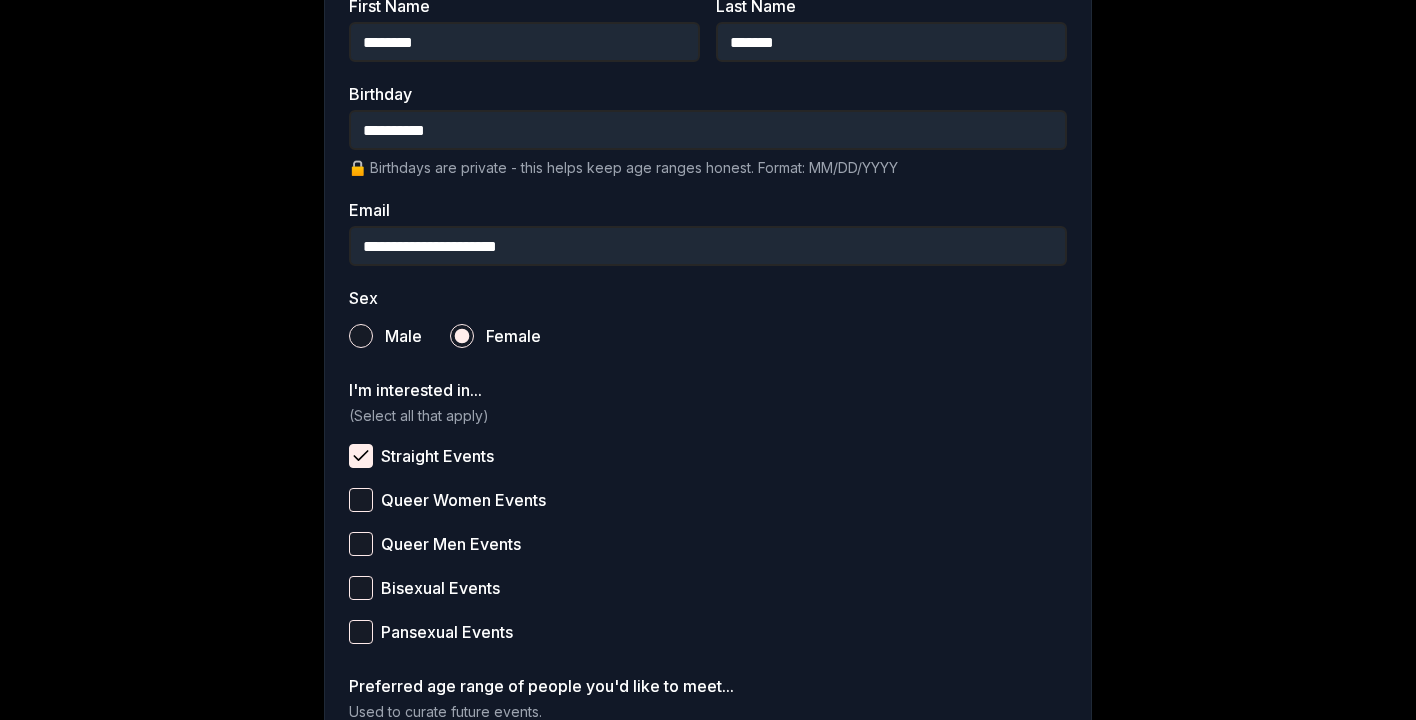 scroll, scrollTop: 787, scrollLeft: 0, axis: vertical 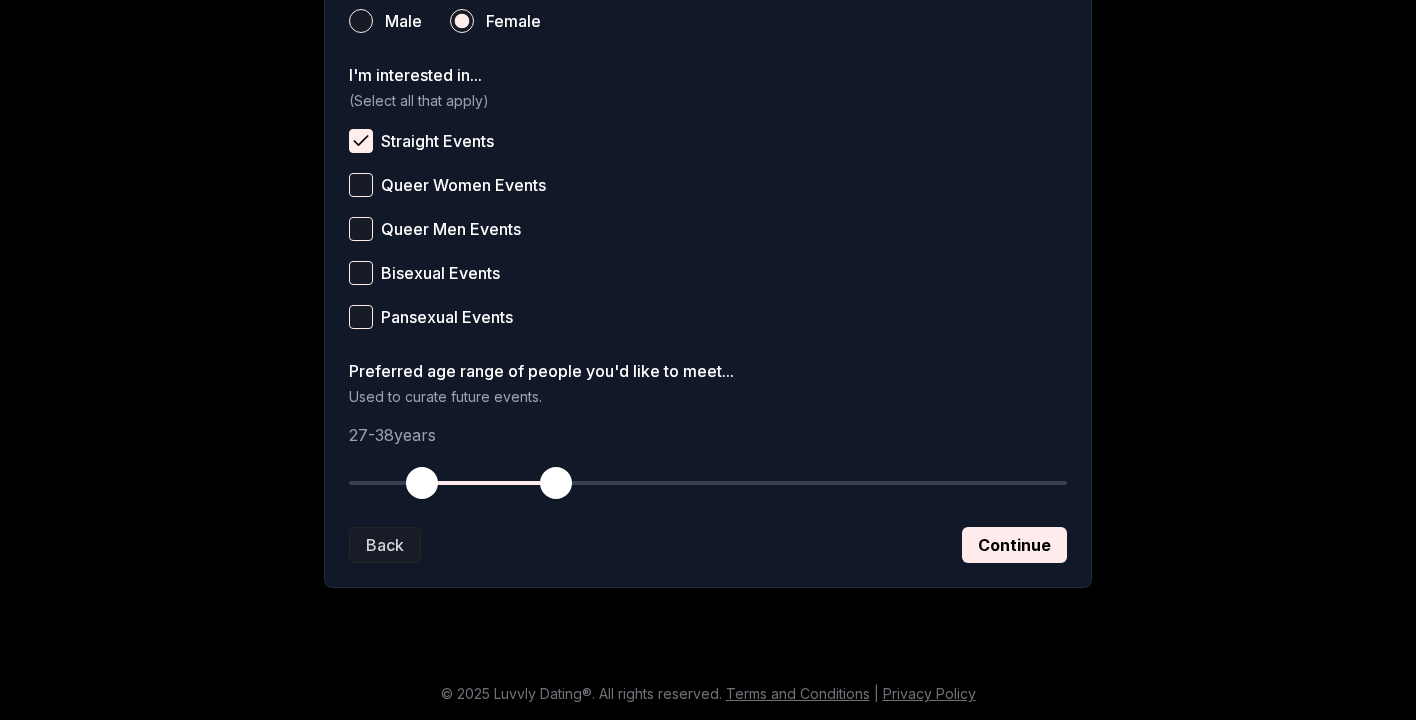 drag, startPoint x: 642, startPoint y: 486, endPoint x: 553, endPoint y: 481, distance: 89.140335 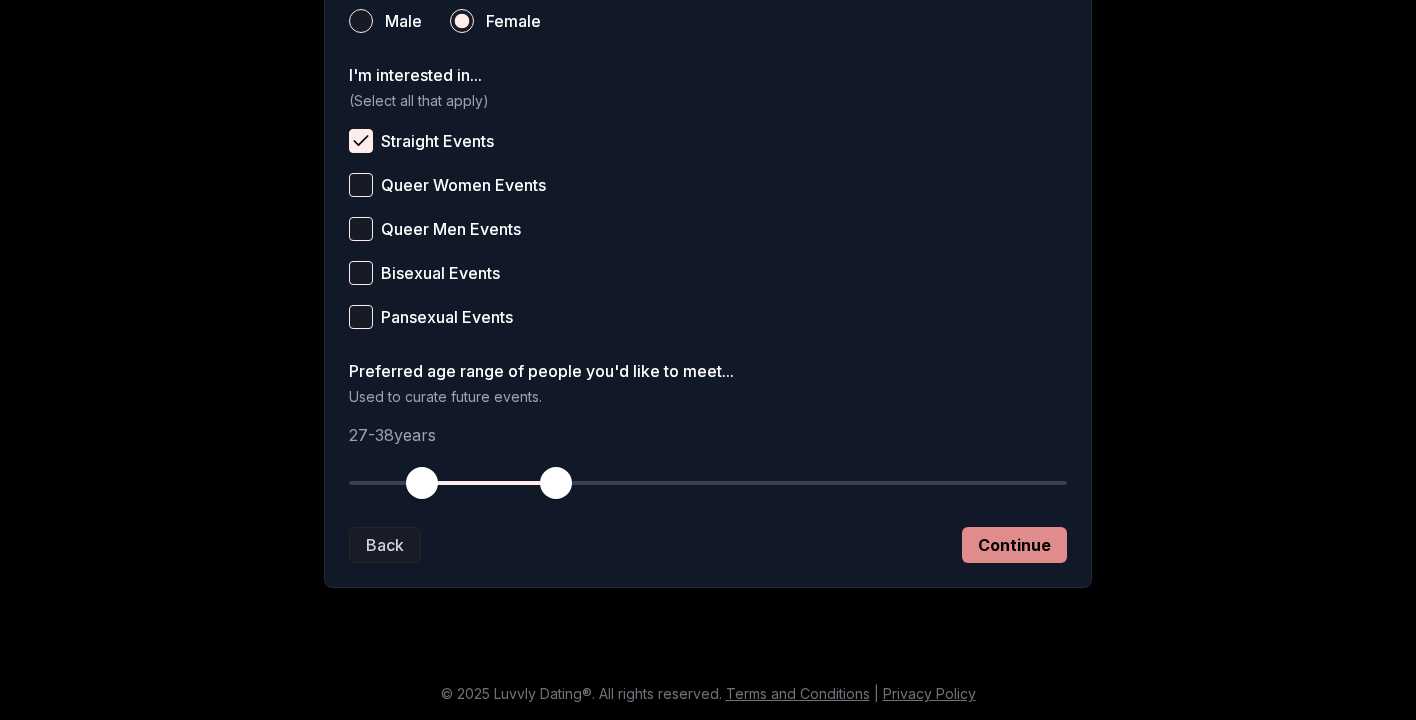 click on "Continue" at bounding box center (1014, 545) 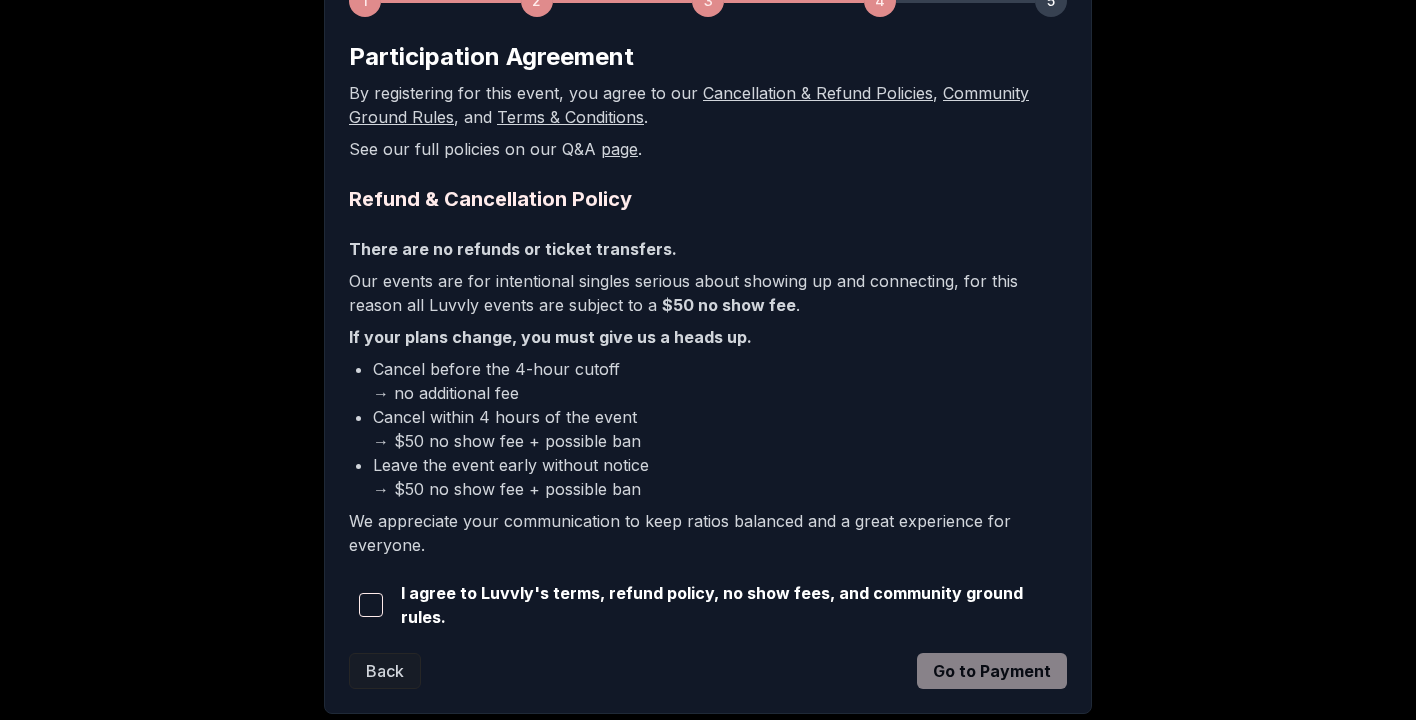 scroll, scrollTop: 376, scrollLeft: 0, axis: vertical 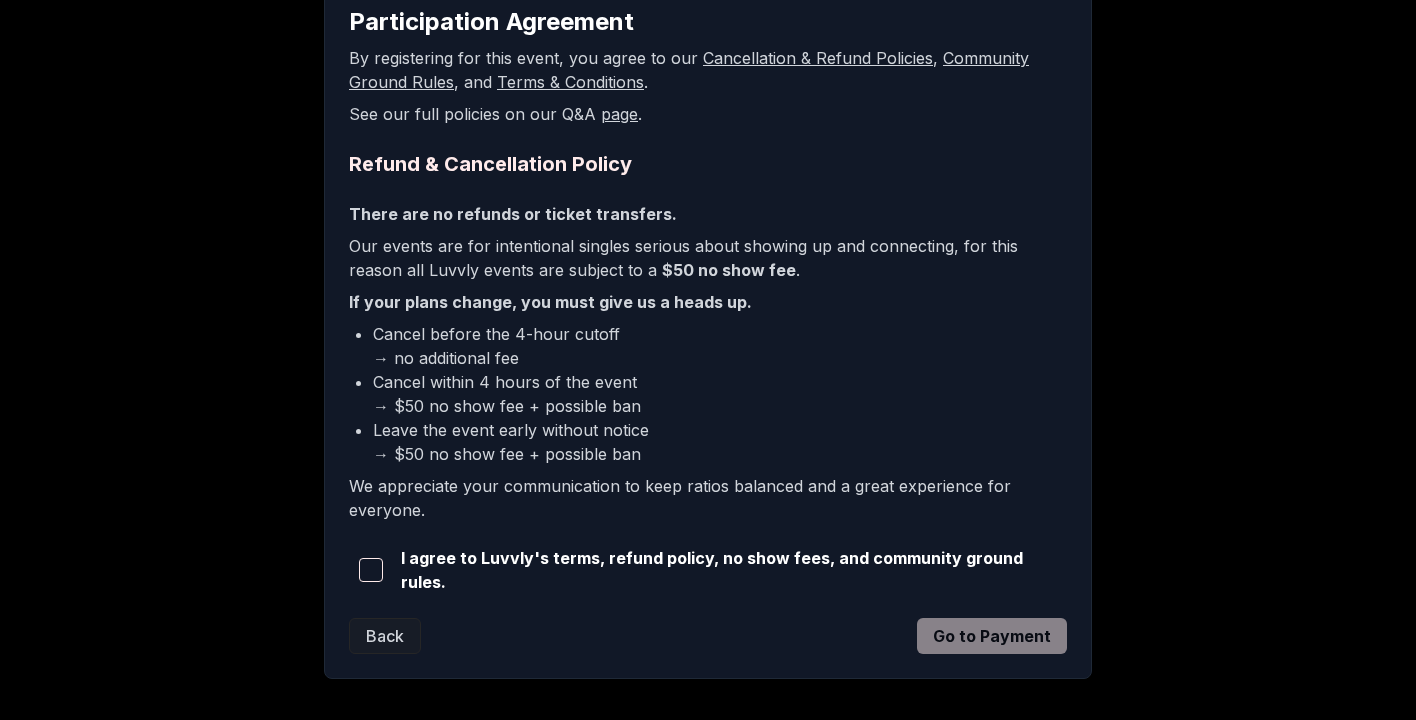 click at bounding box center [371, 570] 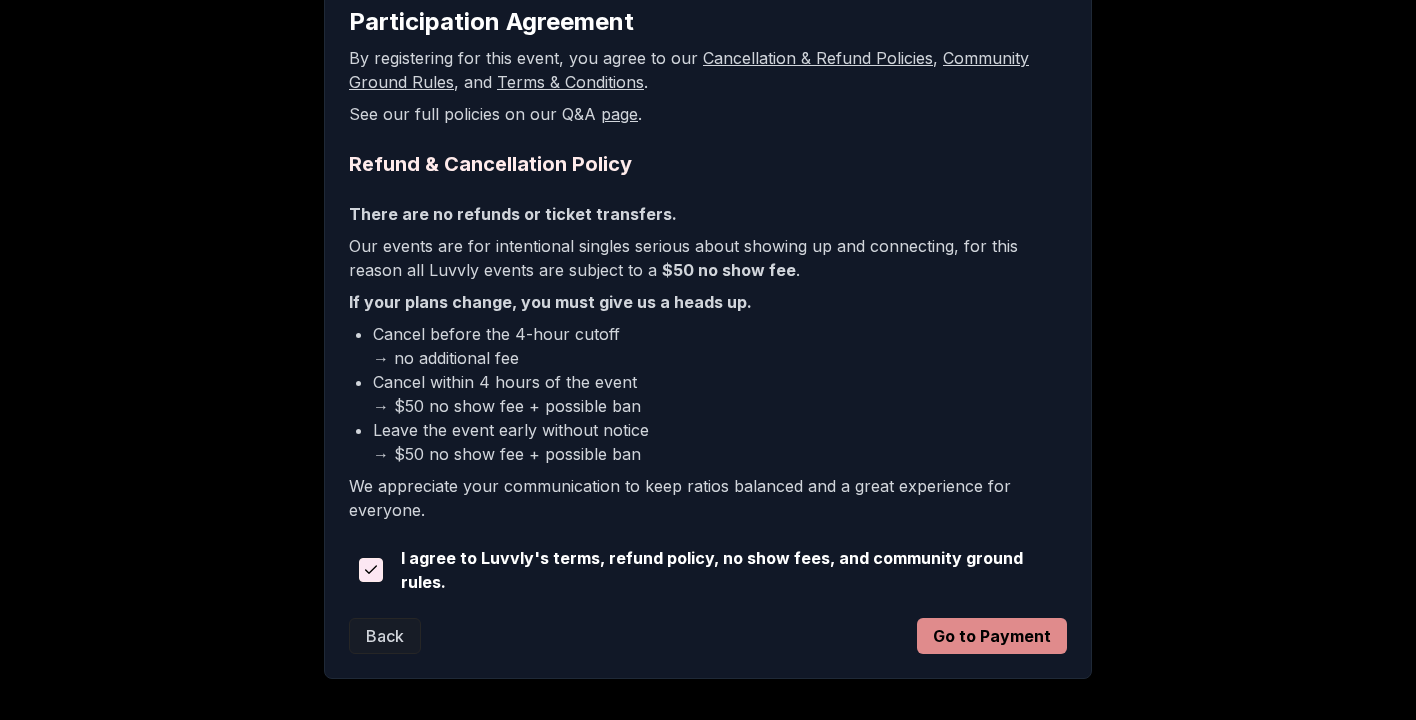 click on "Go to Payment" at bounding box center (992, 636) 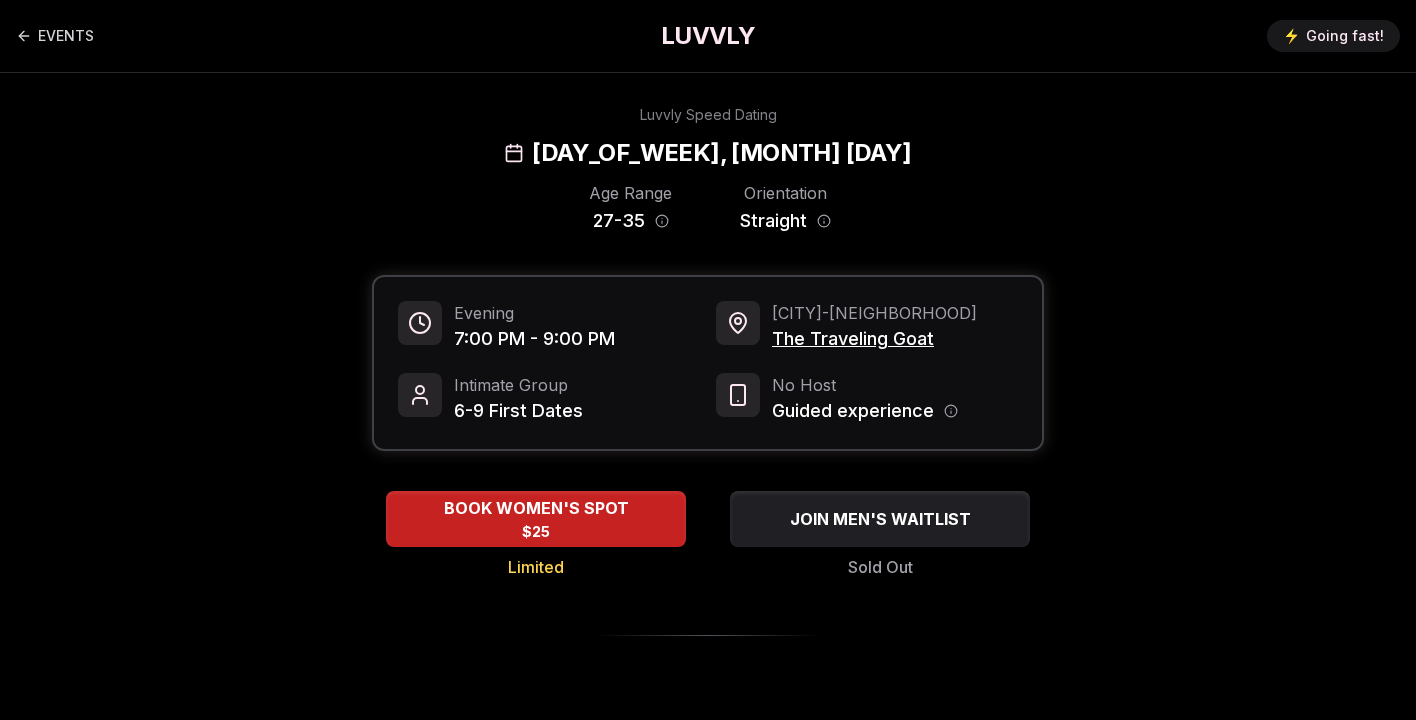 scroll, scrollTop: 0, scrollLeft: 0, axis: both 